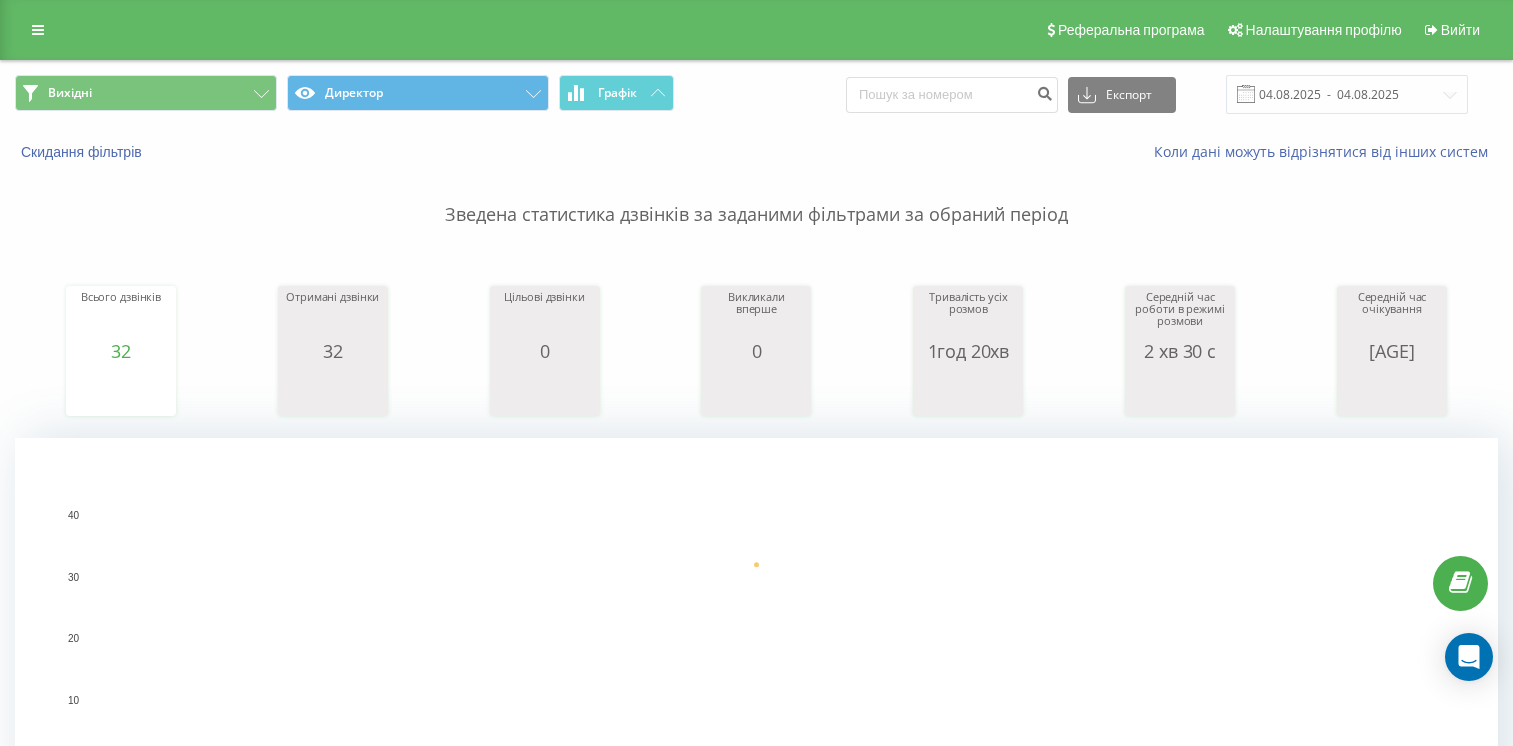 scroll, scrollTop: 0, scrollLeft: 0, axis: both 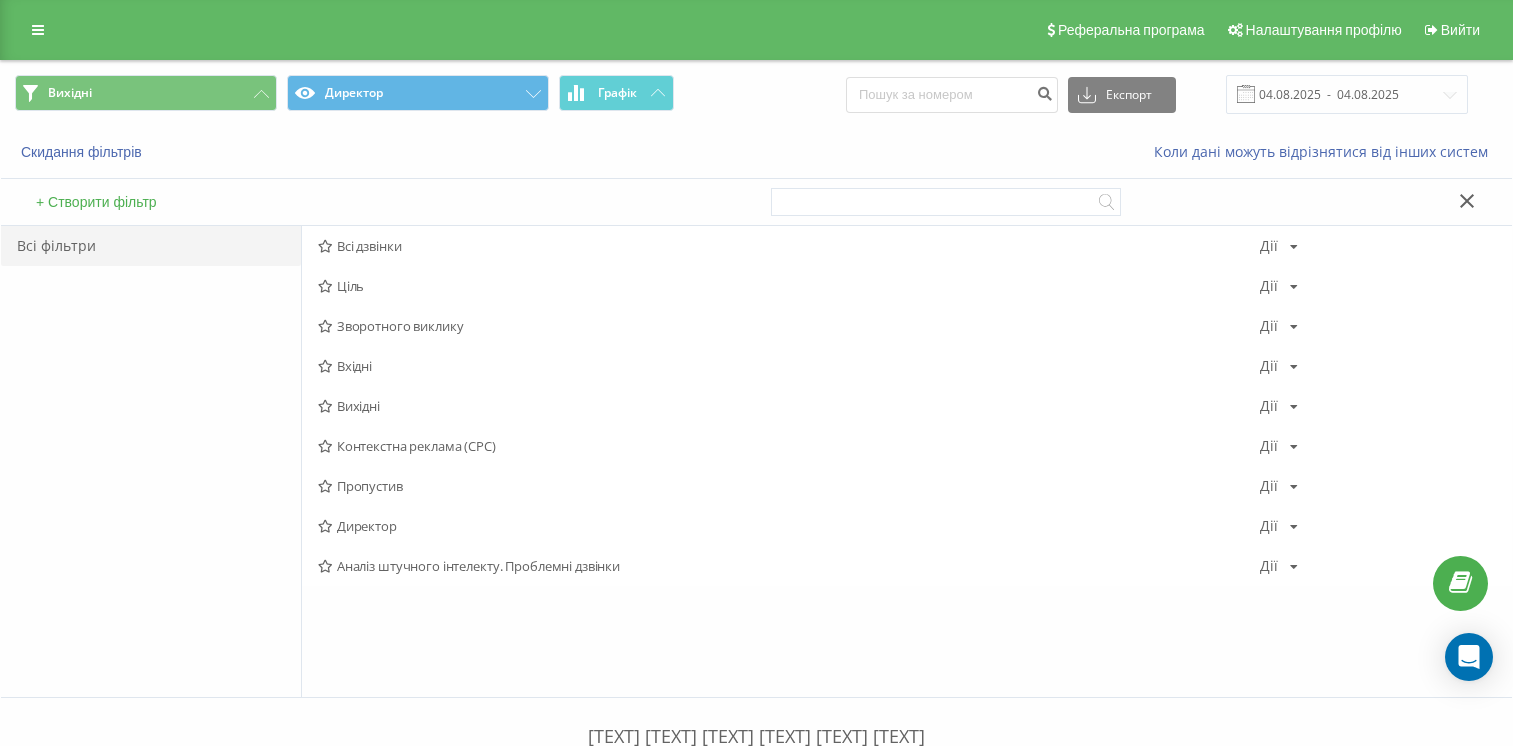 click on "Вихідні Дії Редактировать Копировать Удалить По умолчанию Поделиться" at bounding box center [907, 406] 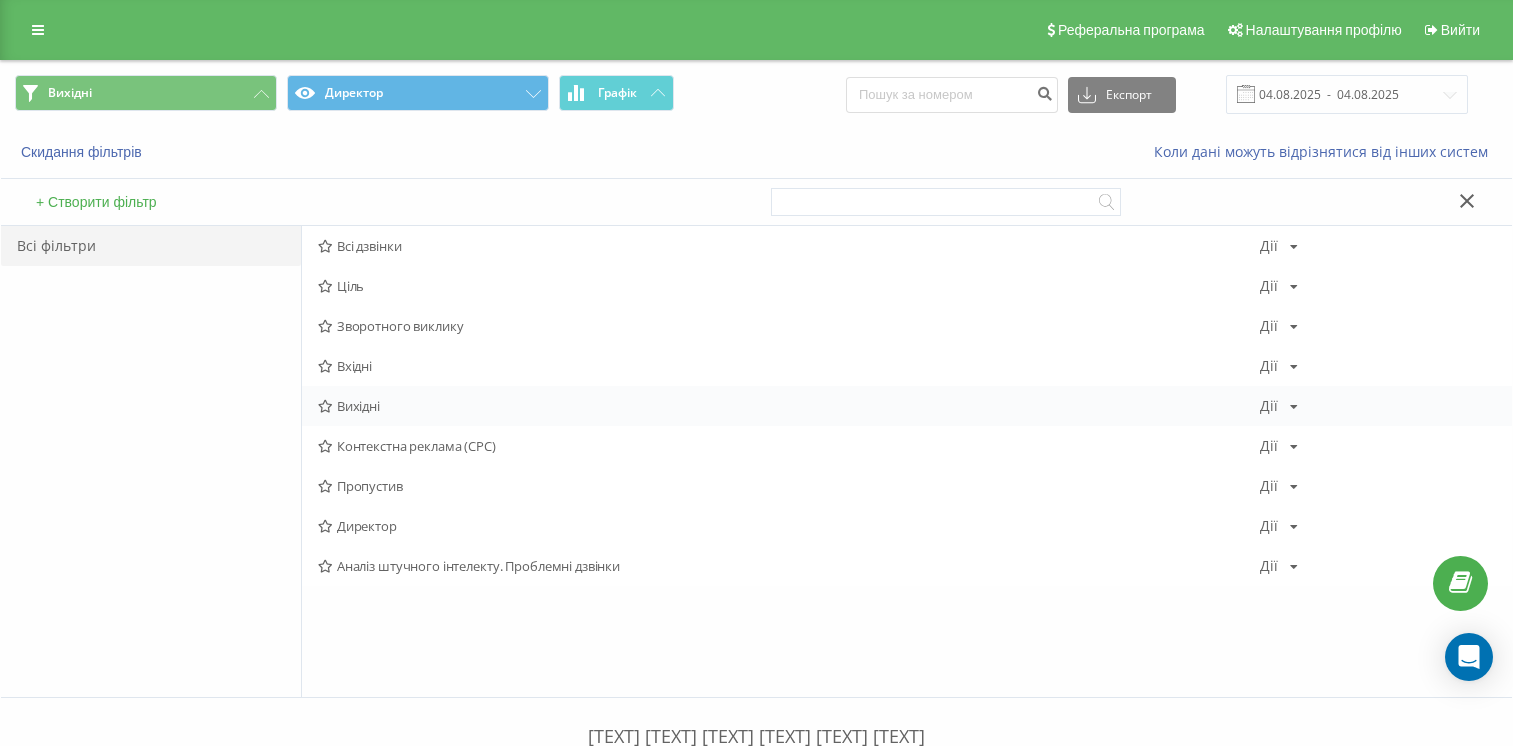 scroll, scrollTop: 0, scrollLeft: 0, axis: both 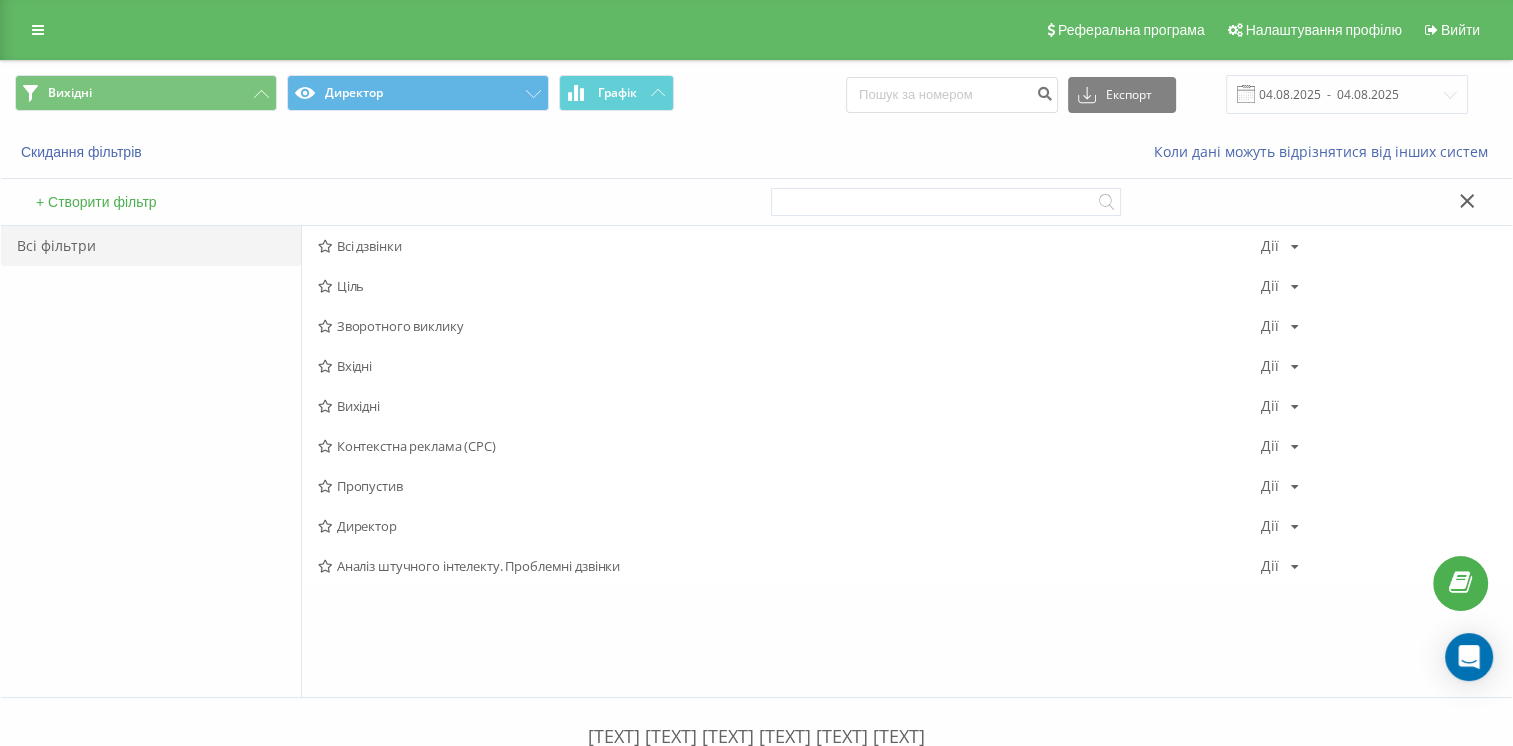 click on "Вихідні" at bounding box center (358, 406) 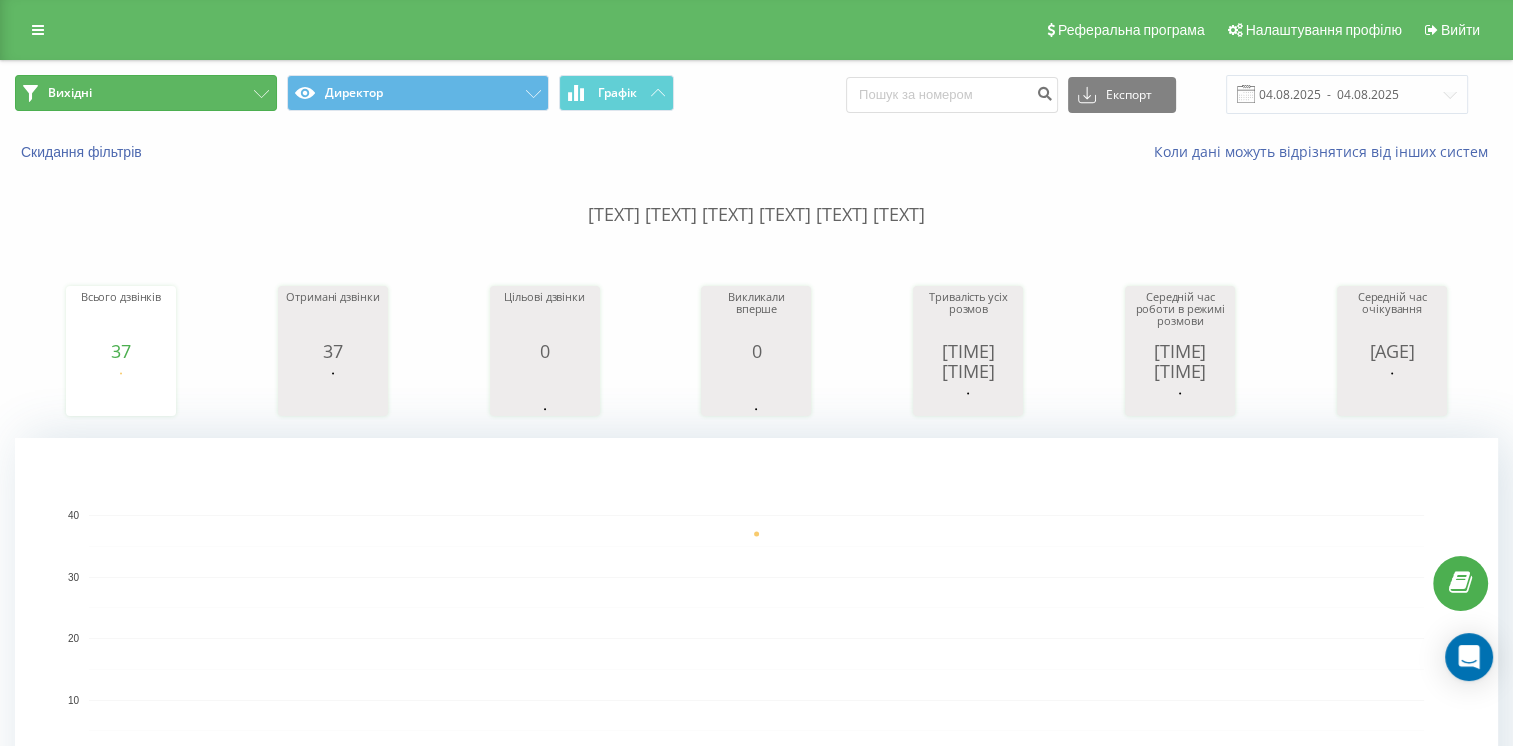 click on "Вихідні" at bounding box center [146, 93] 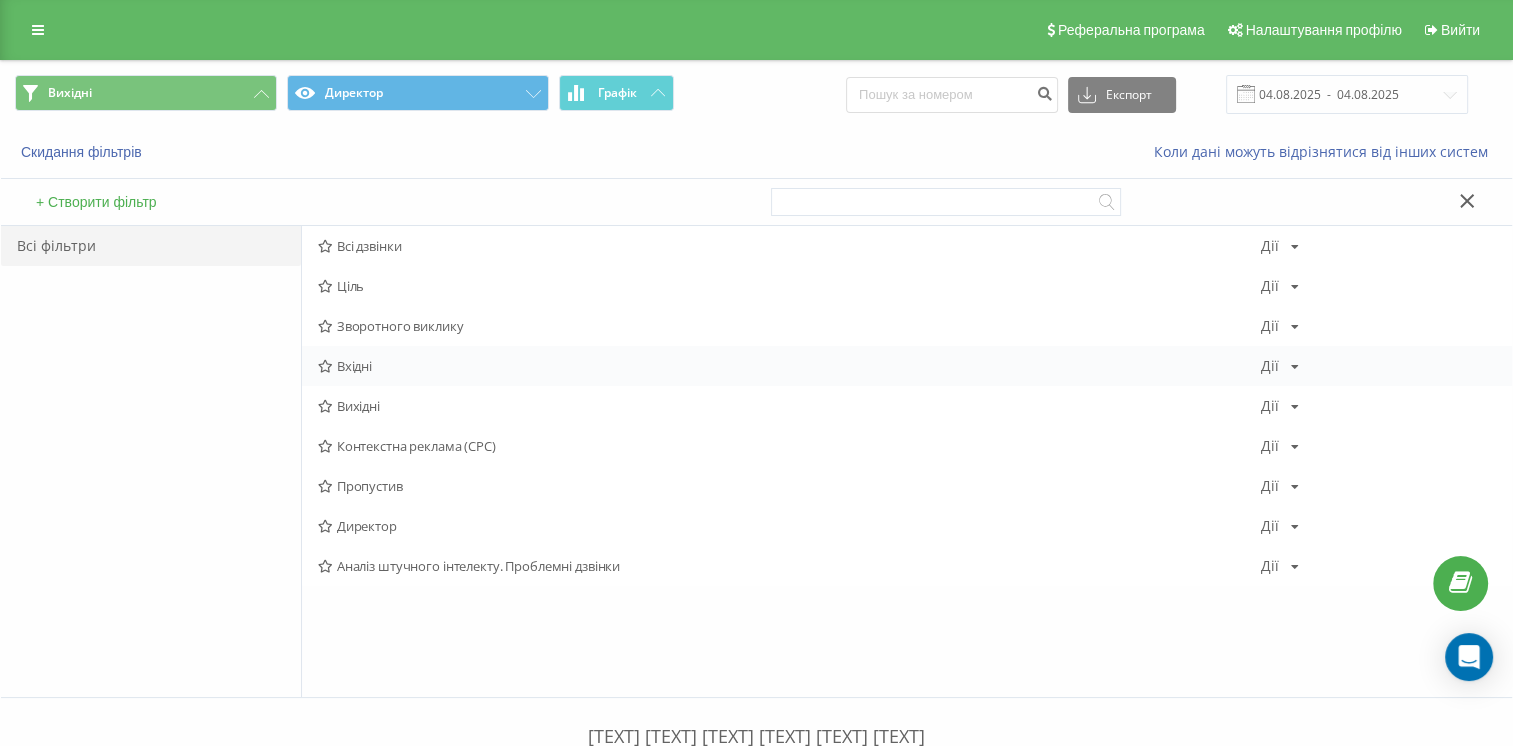 click on "Вхідні" at bounding box center [354, 366] 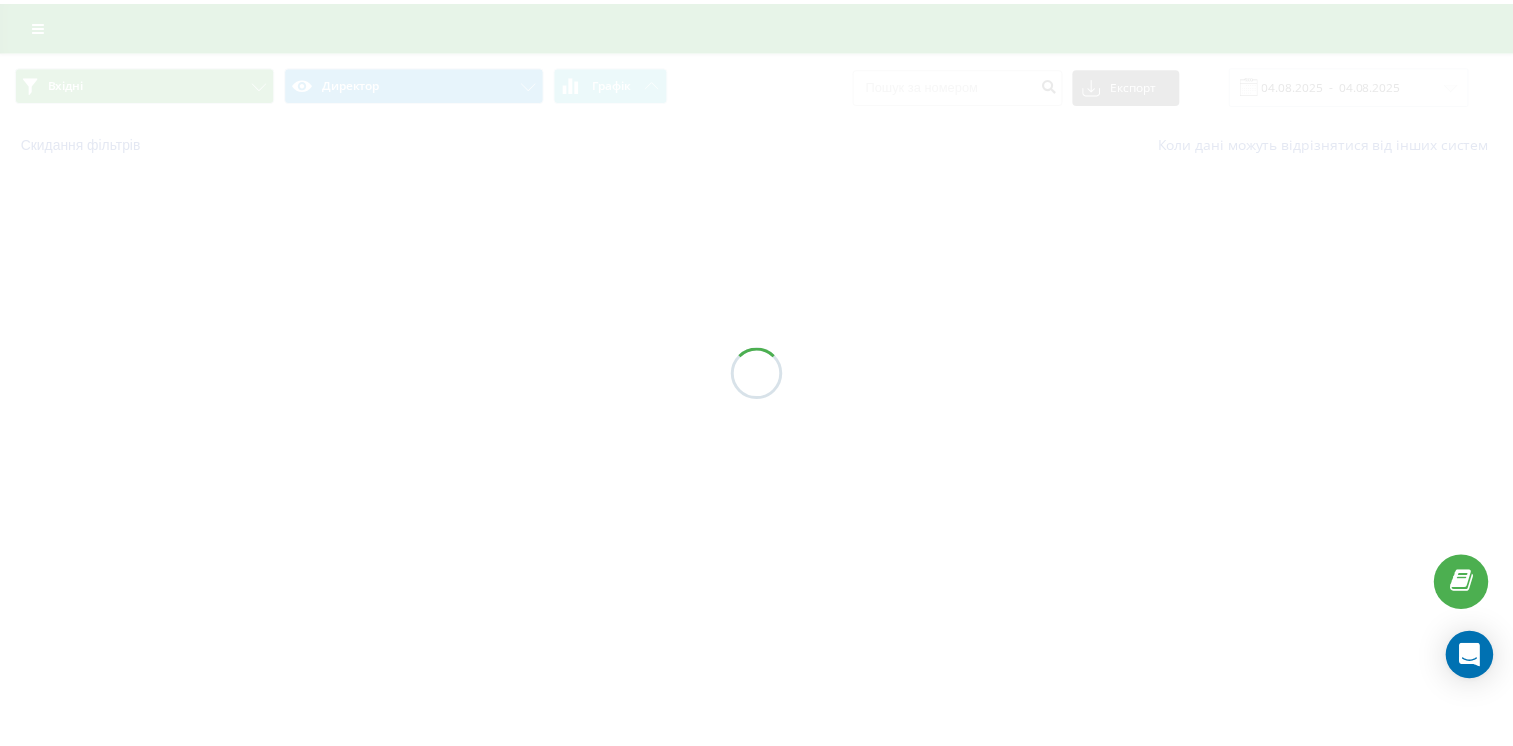 scroll, scrollTop: 0, scrollLeft: 0, axis: both 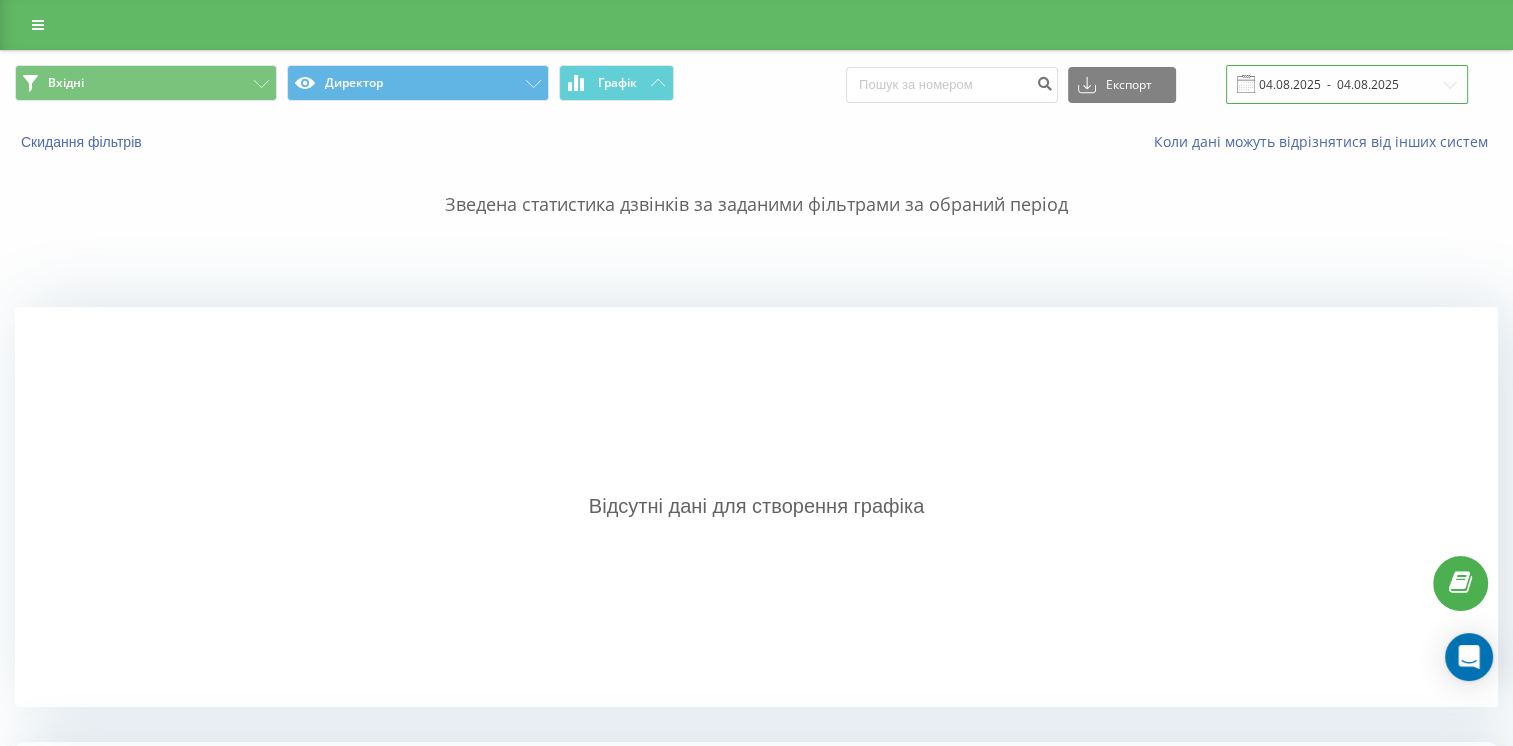 click on "04.08.2025  -  04.08.2025" at bounding box center [1347, 84] 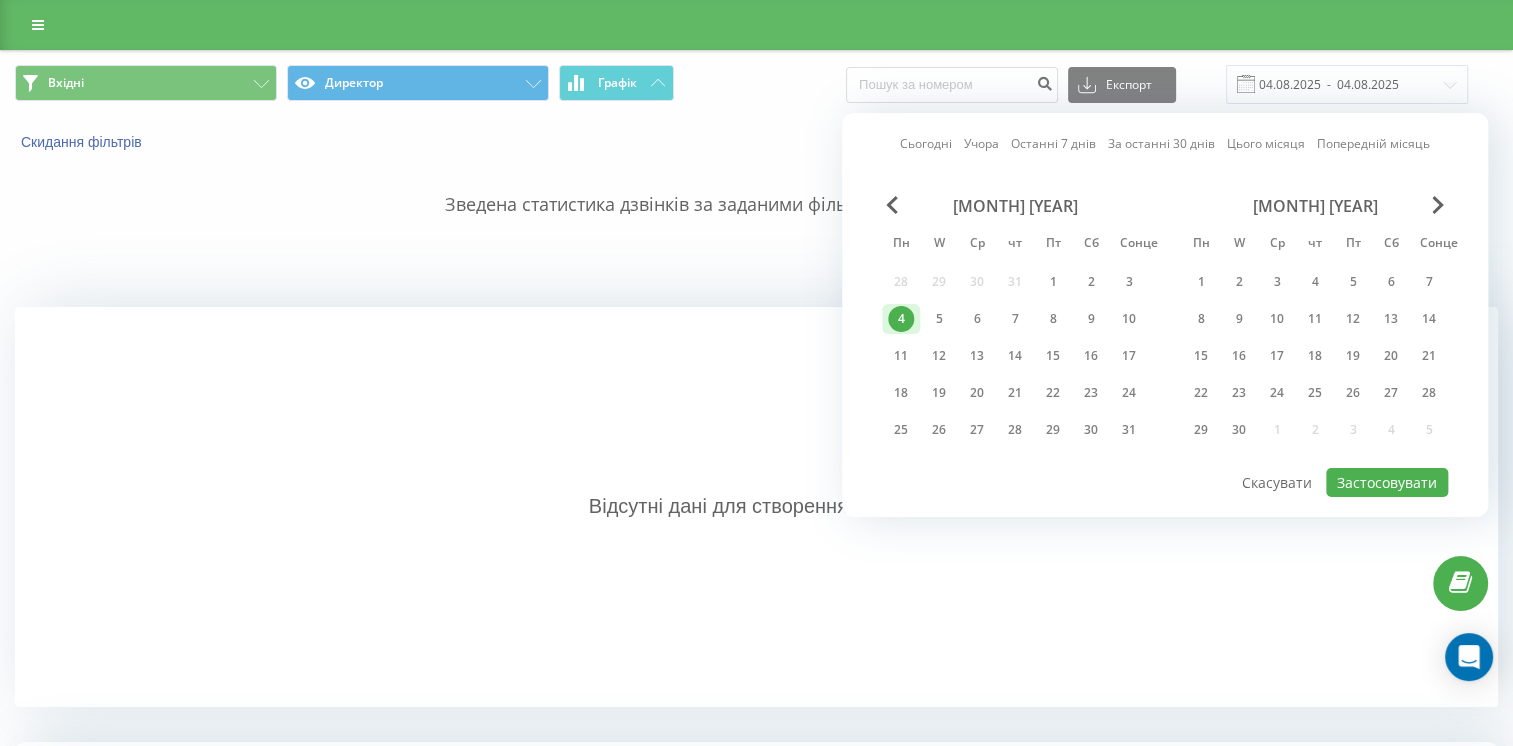 click on "4" at bounding box center (901, 319) 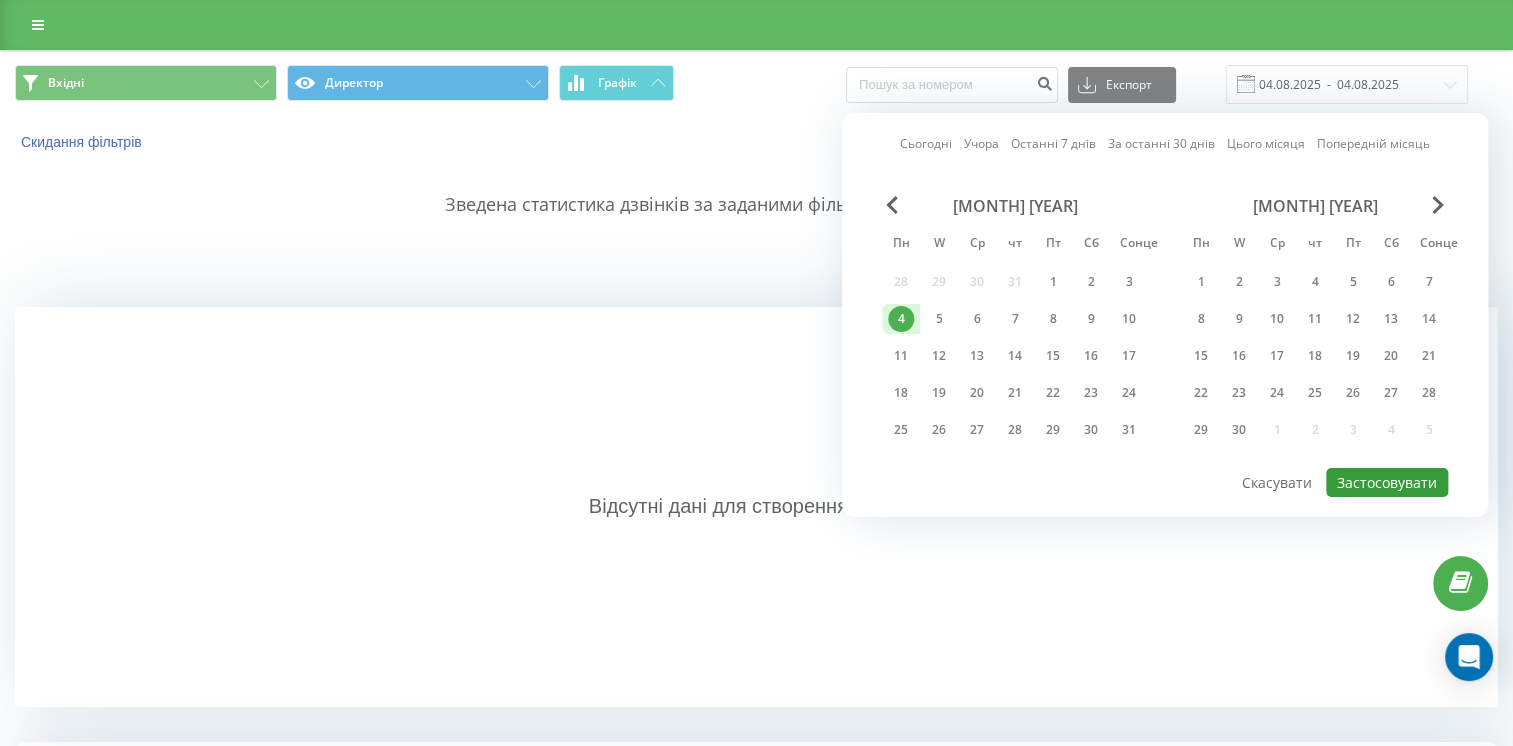 click on "Застосовувати" at bounding box center [1387, 482] 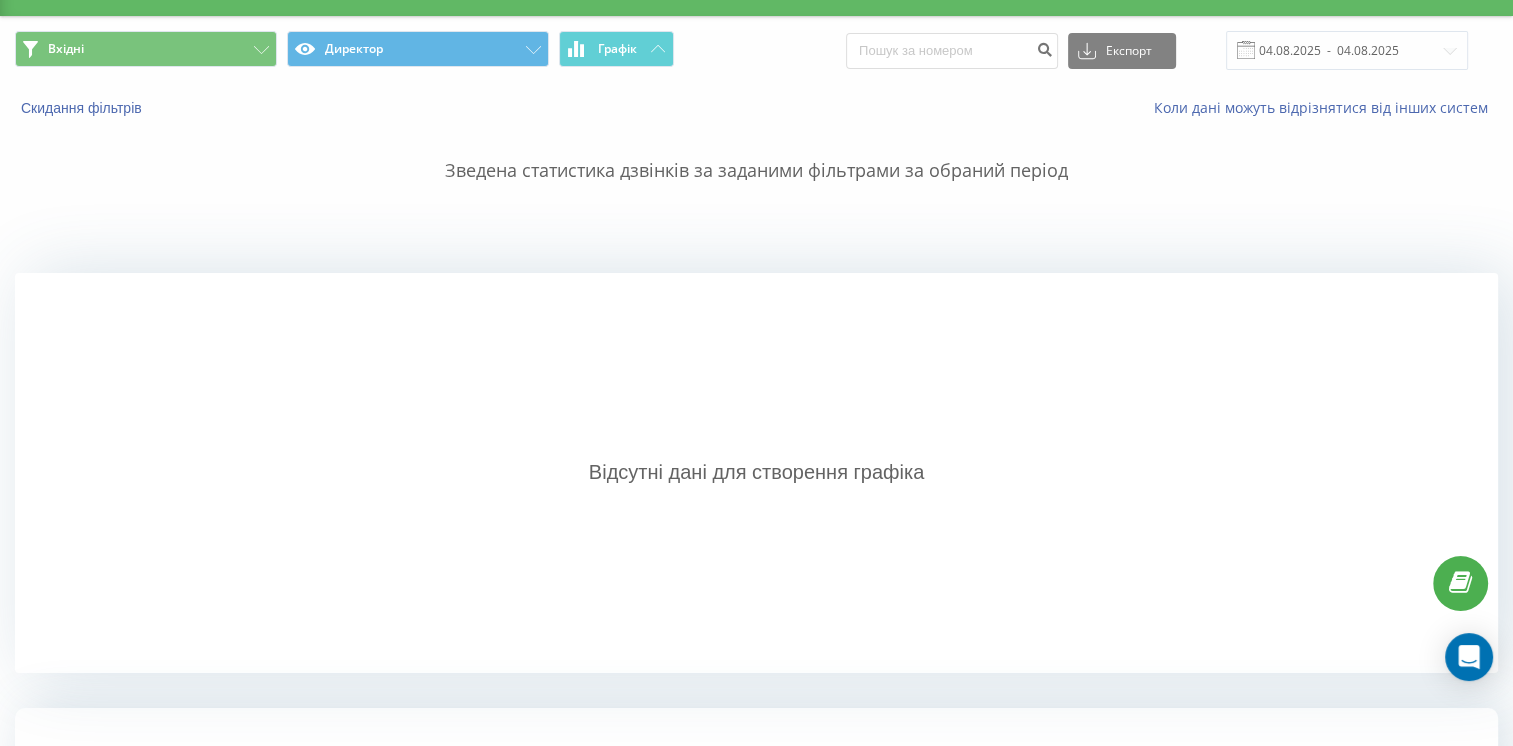 scroll, scrollTop: 0, scrollLeft: 0, axis: both 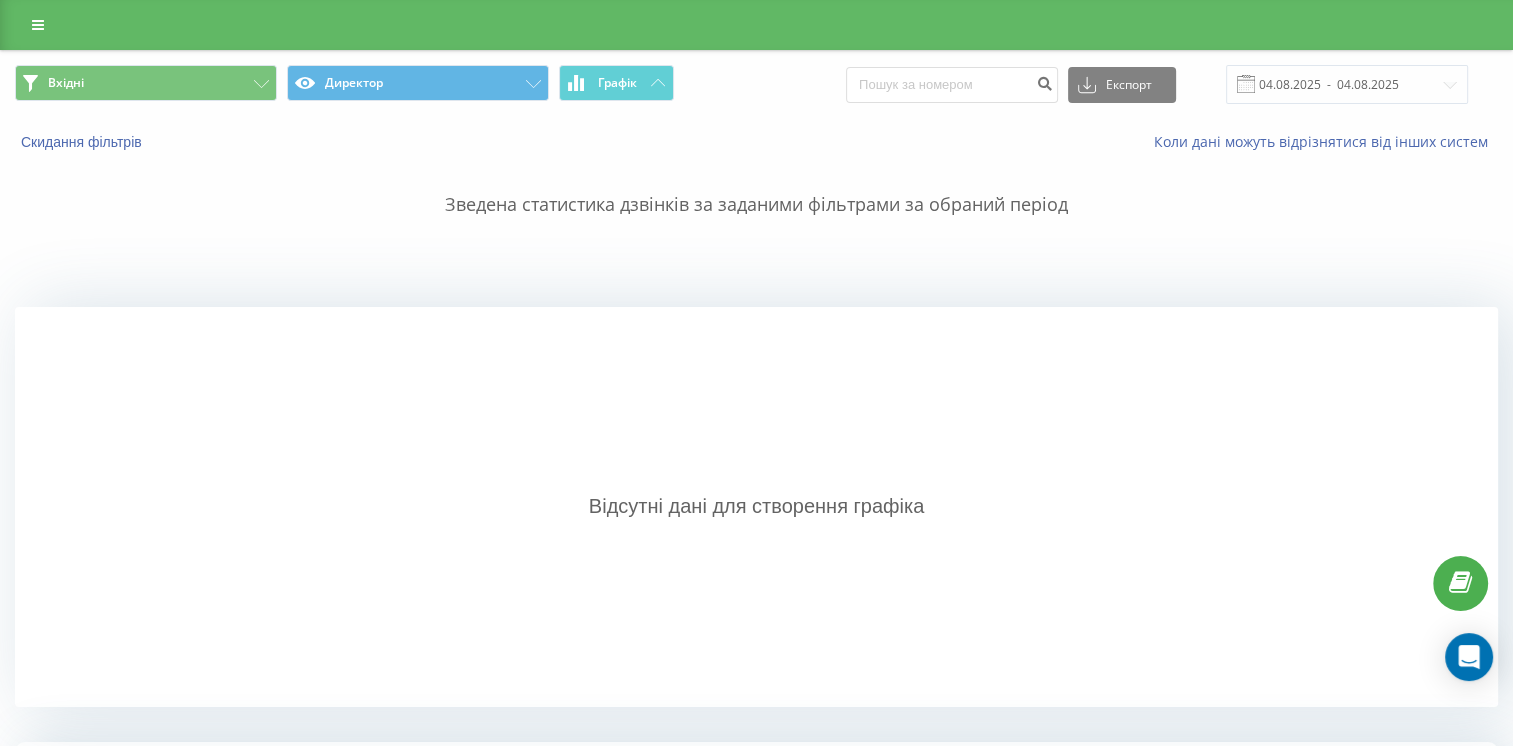 click on "Вхідні Директор Графік Експорт .csv .xls .xlsx 04.08.2025  -  04.08.2025" at bounding box center (756, 84) 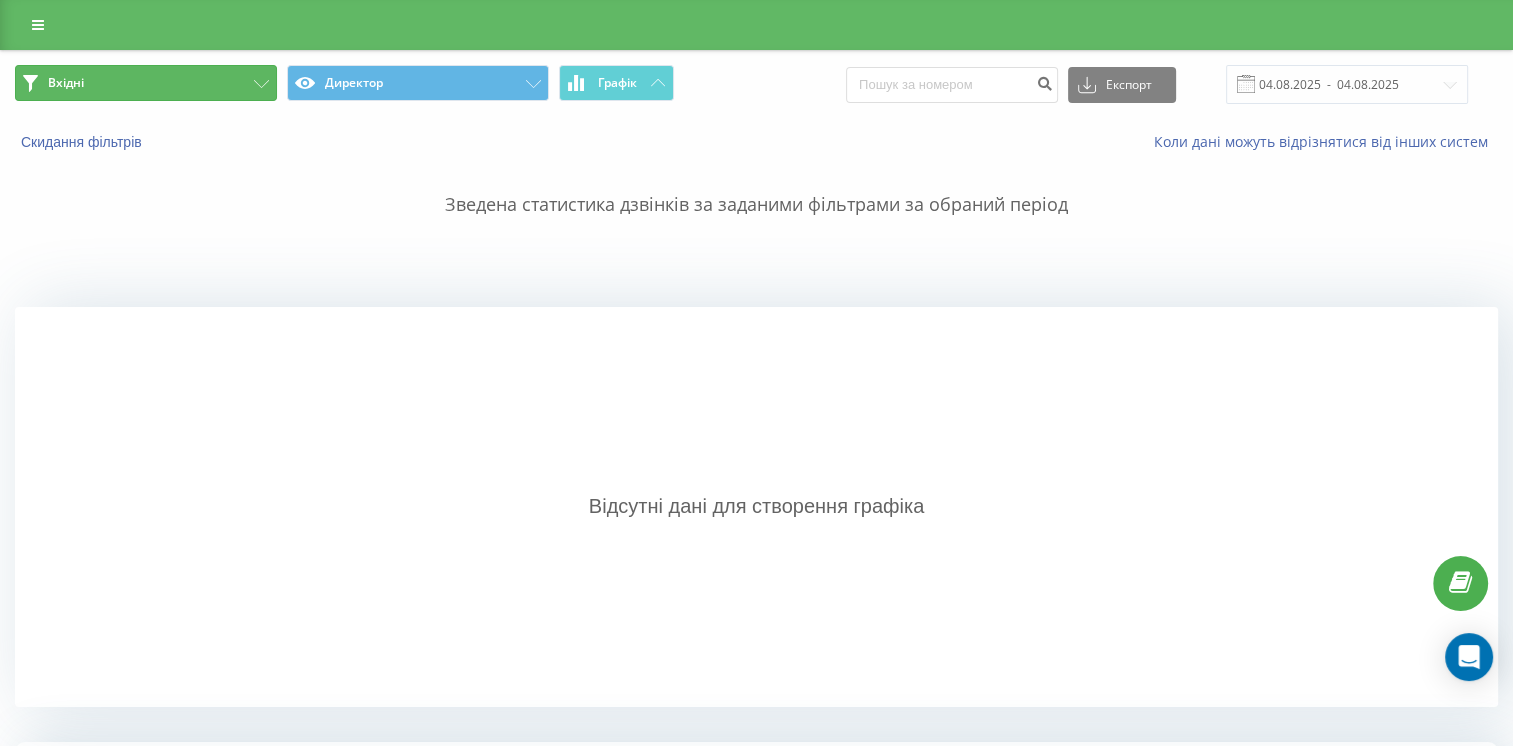 click on "Вхідні" at bounding box center (146, 83) 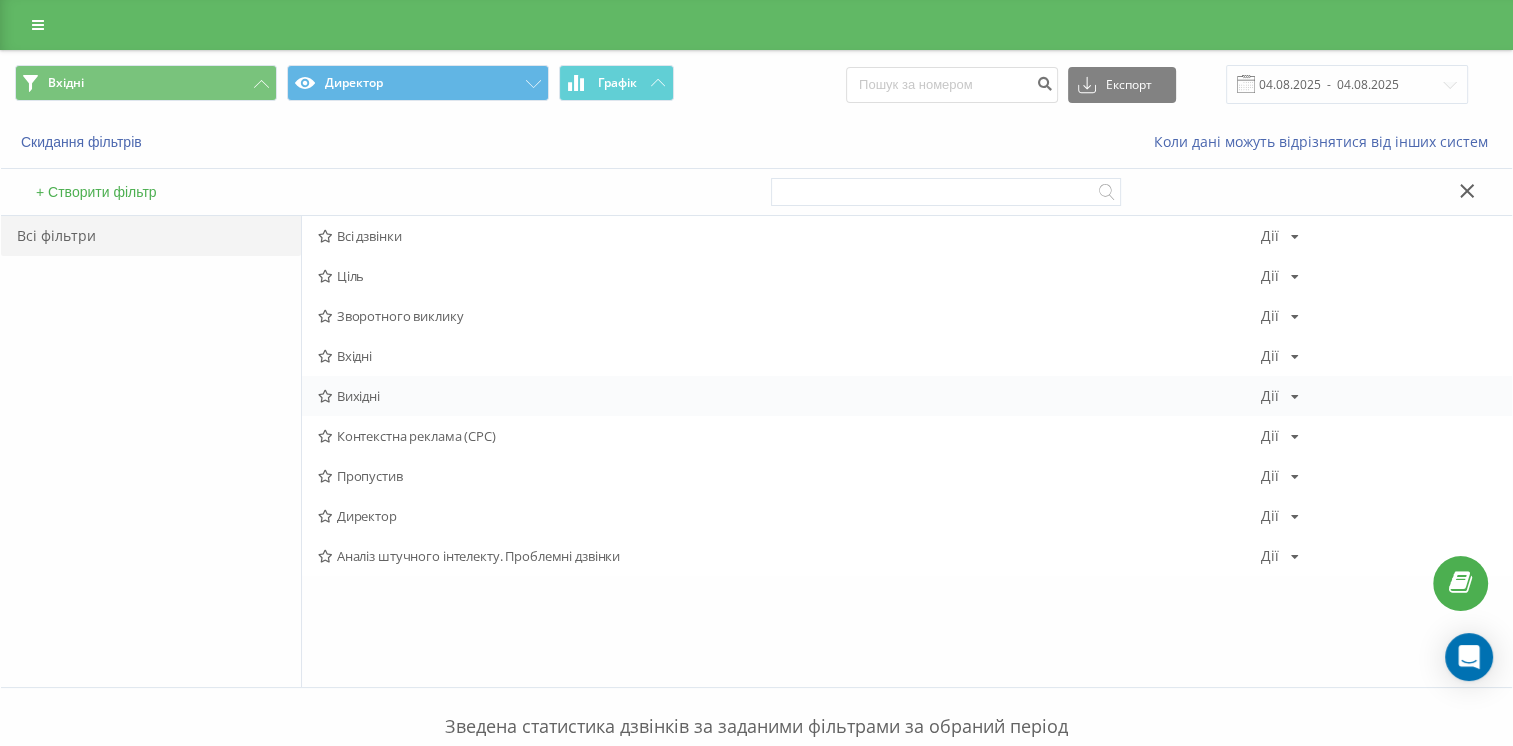 click on "Вихідні" at bounding box center [789, 396] 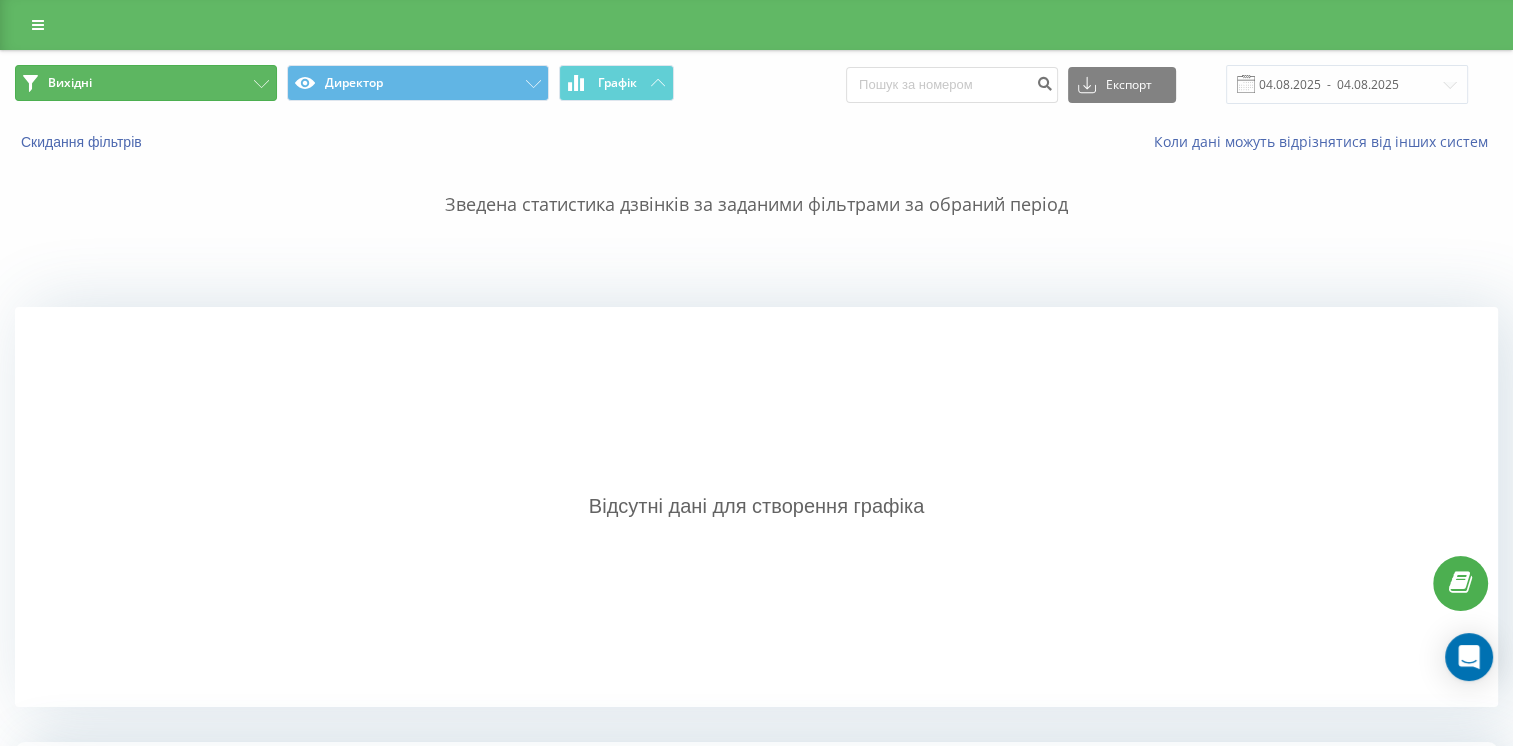 click on "Вихідні" at bounding box center [146, 83] 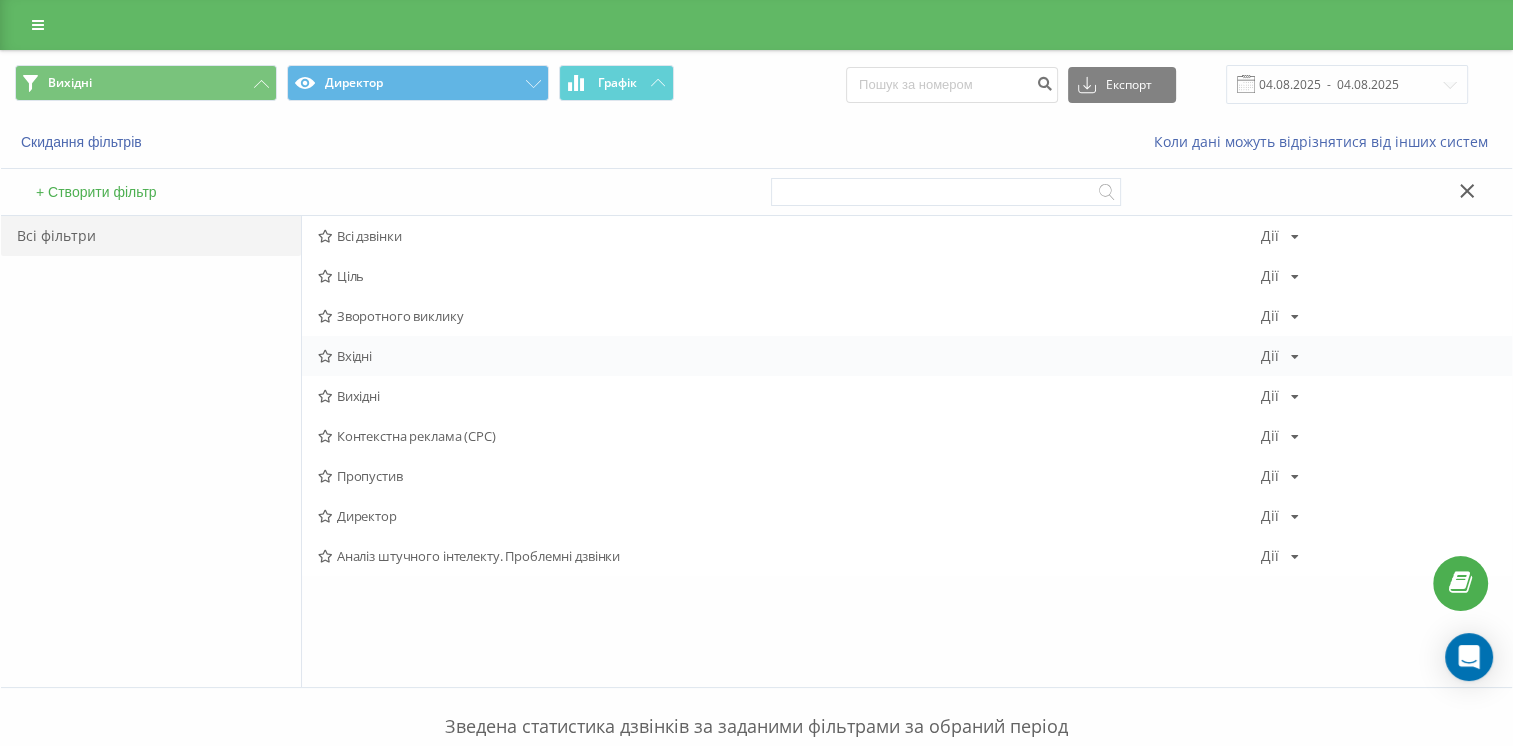 click on "Вхідні" at bounding box center [789, 356] 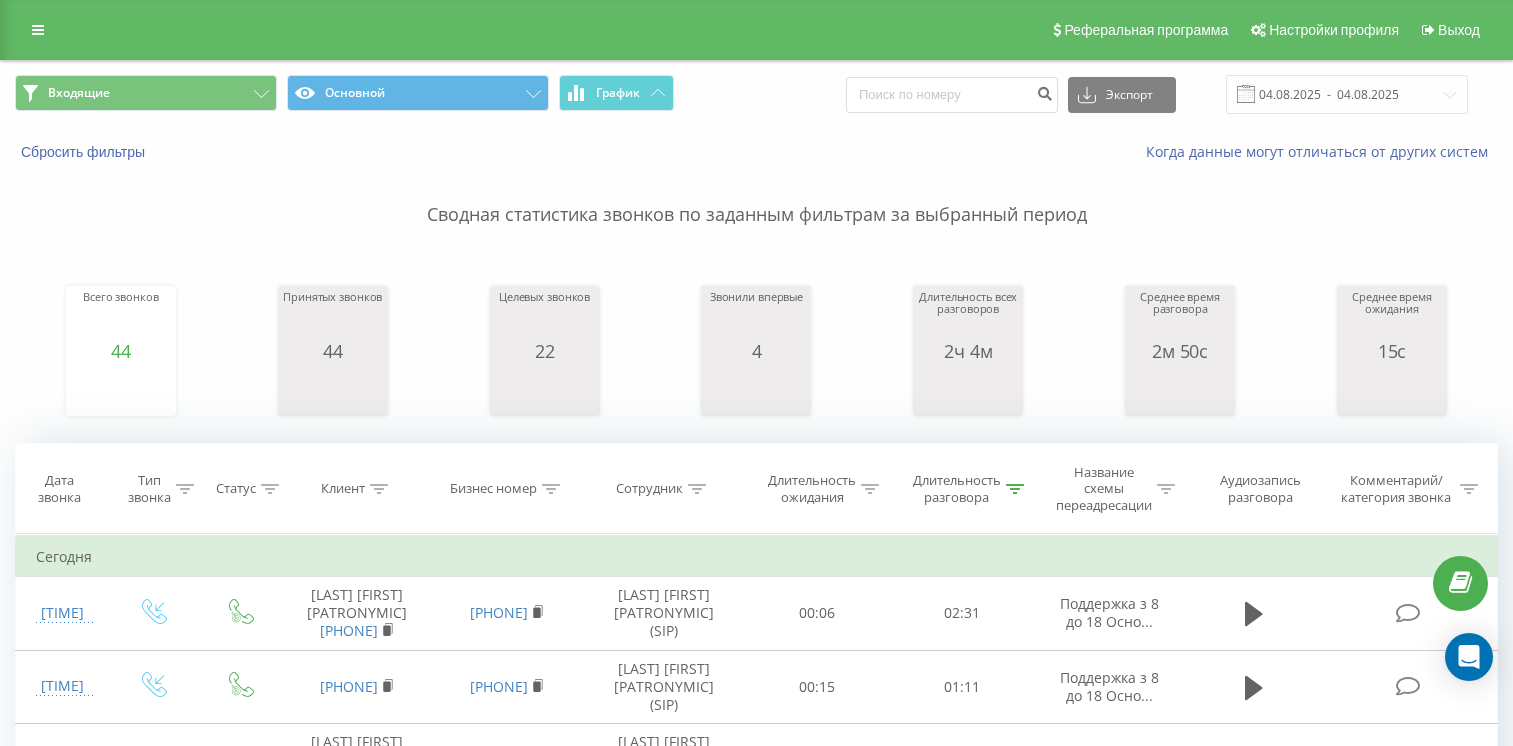 scroll, scrollTop: 0, scrollLeft: 0, axis: both 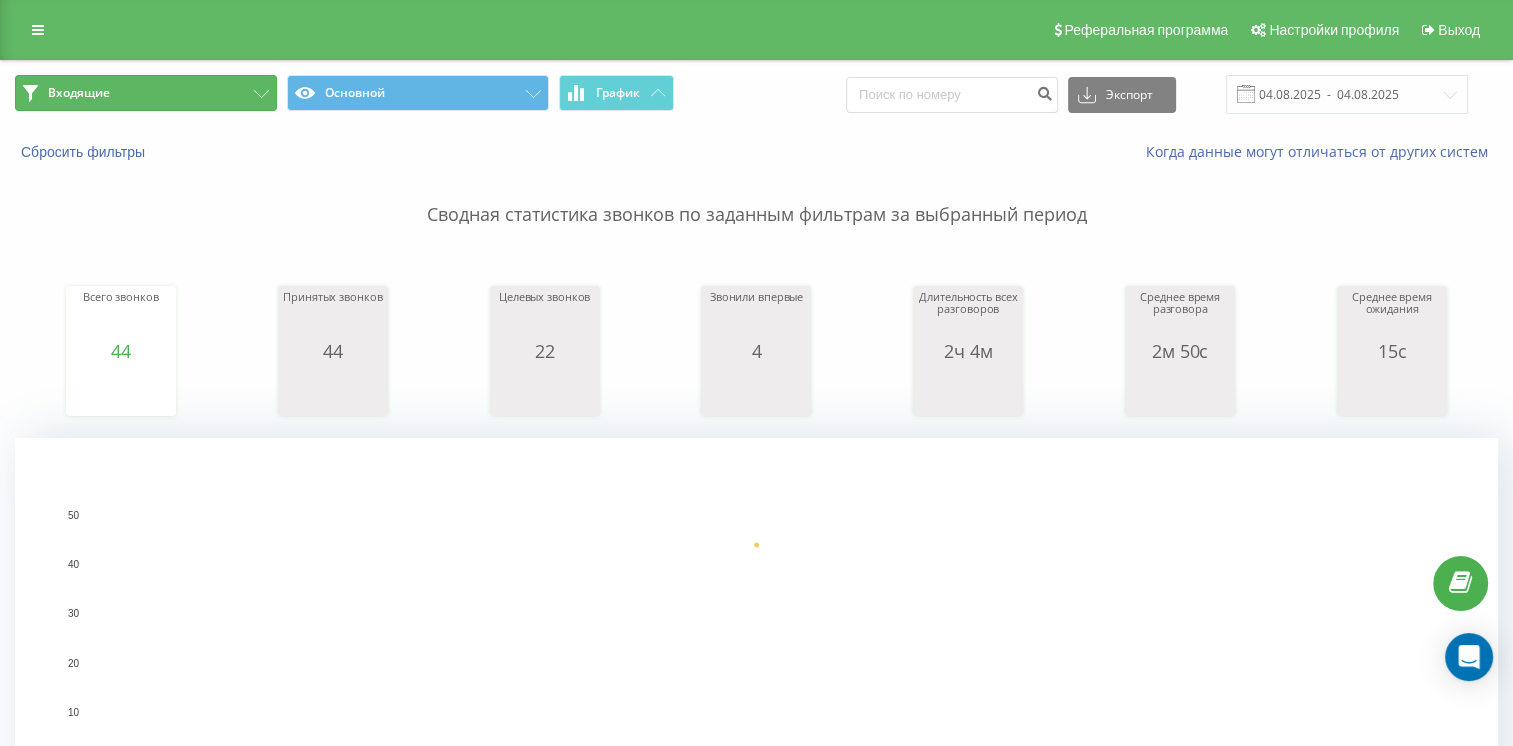 click on "Входящие" at bounding box center [146, 93] 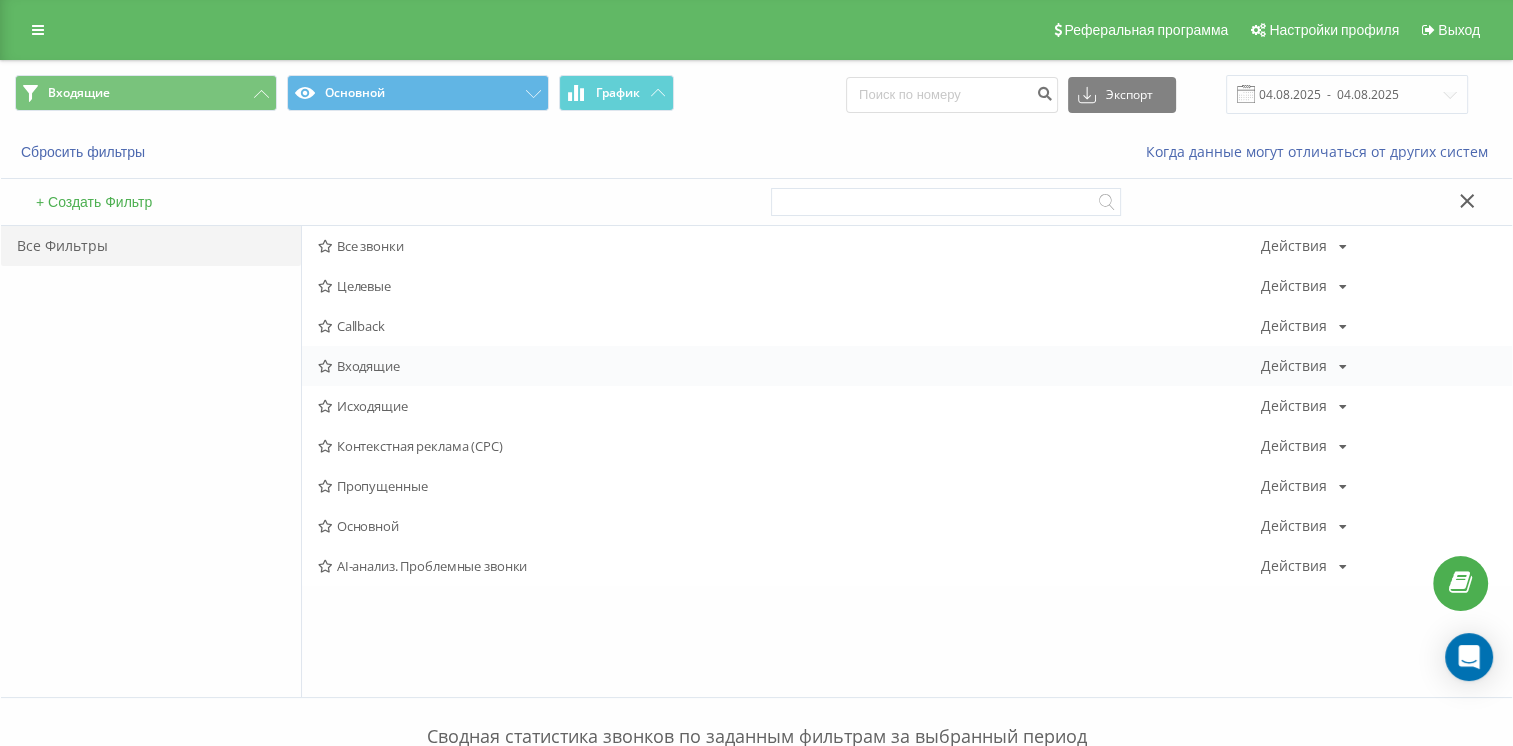 click on "Входящие" at bounding box center (789, 366) 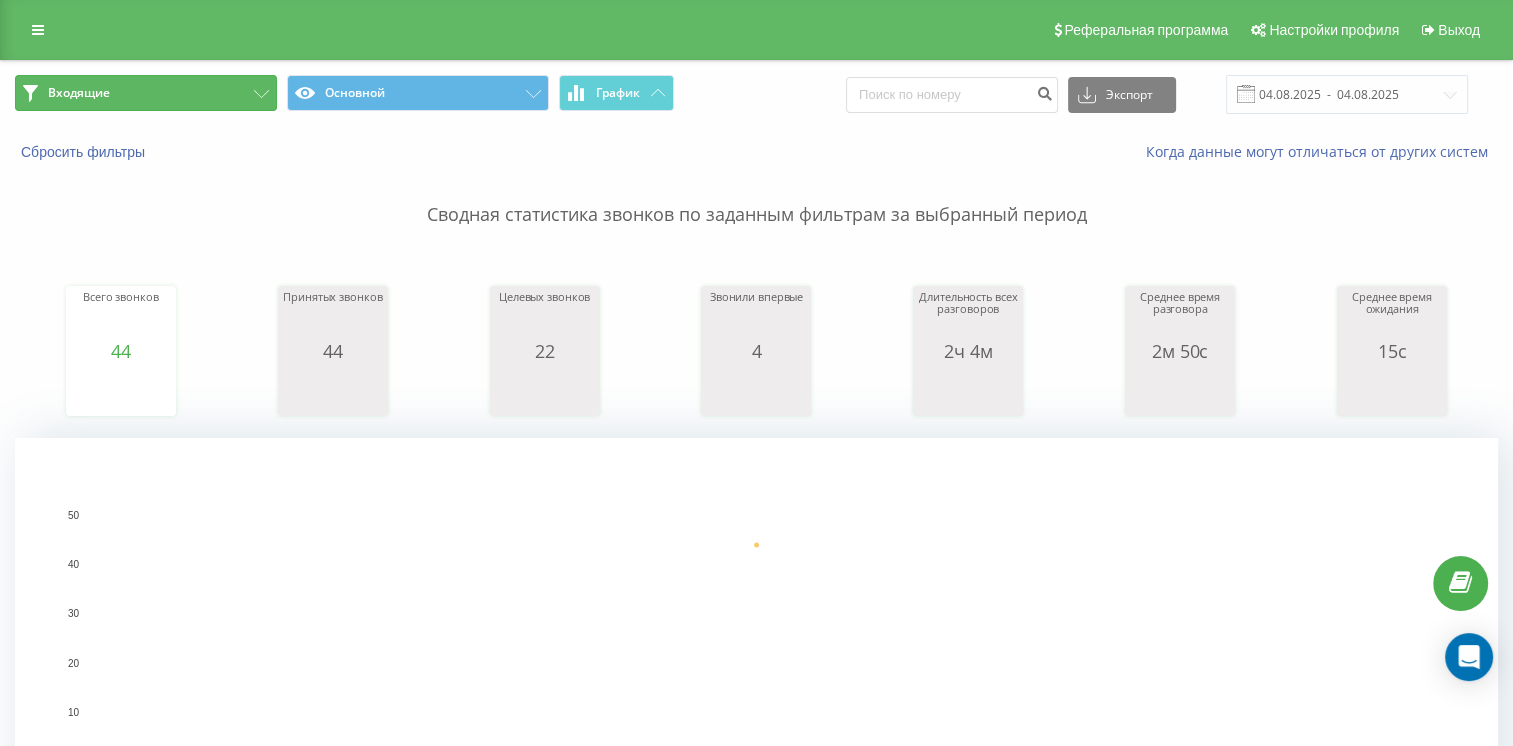 click on "Входящие" at bounding box center (146, 93) 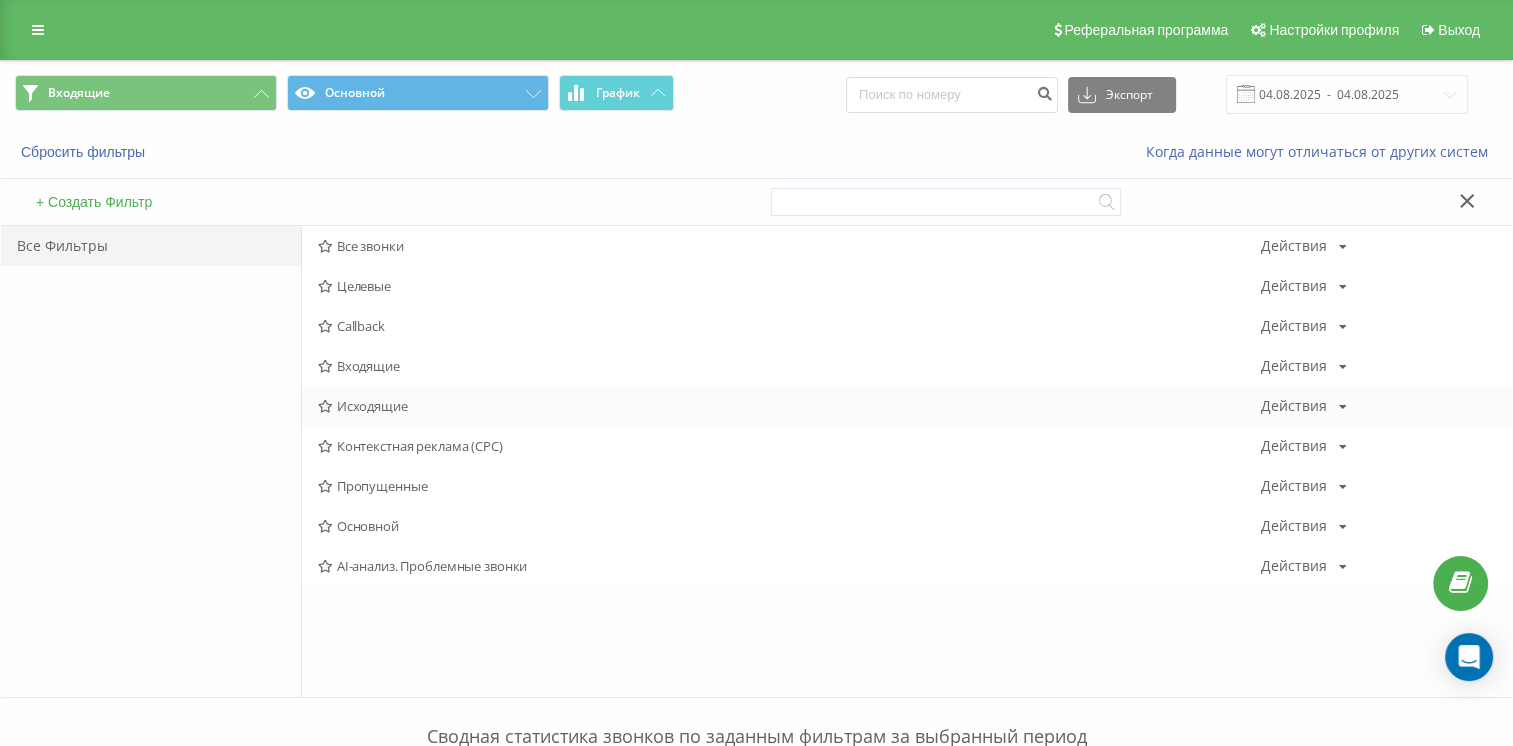 click on "Исходящие" at bounding box center [789, 406] 